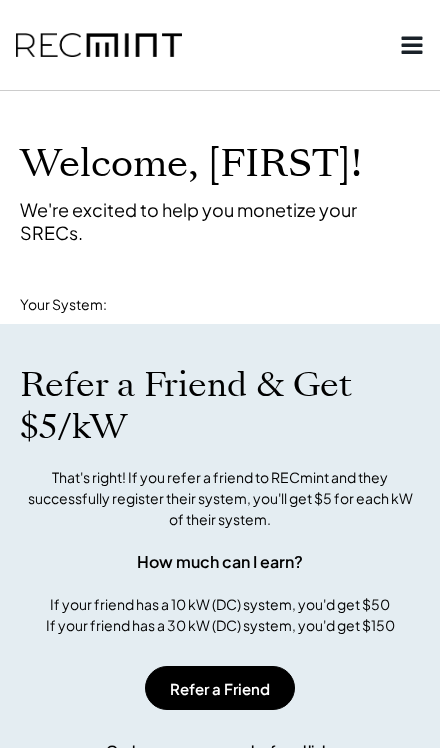 scroll, scrollTop: 0, scrollLeft: 0, axis: both 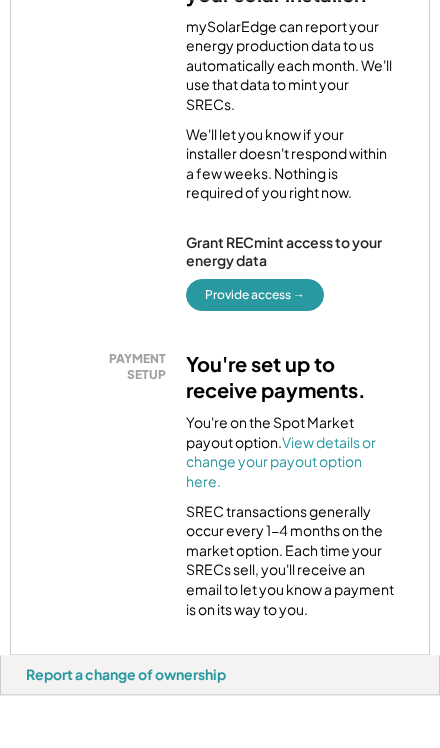 click on "Provide access →" at bounding box center [255, 295] 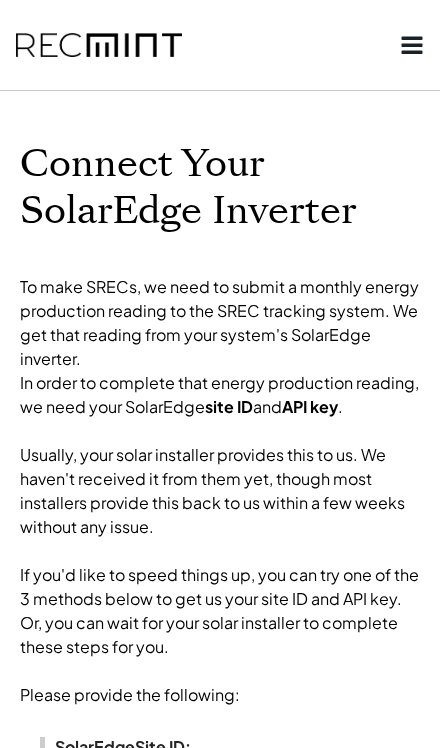 scroll, scrollTop: 0, scrollLeft: 0, axis: both 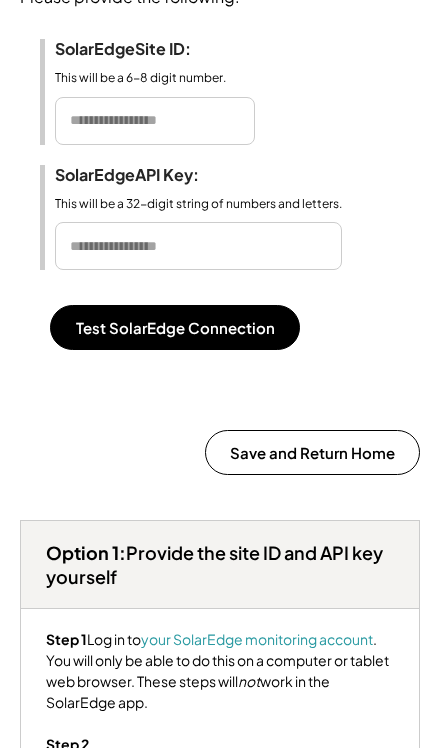 click at bounding box center [155, 121] 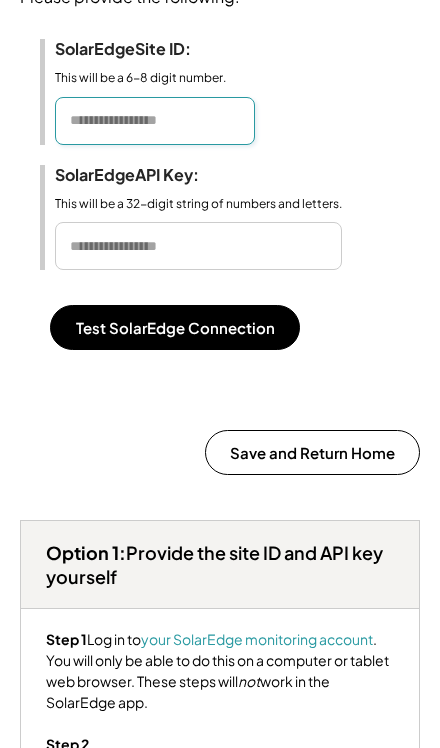scroll, scrollTop: 648, scrollLeft: 0, axis: vertical 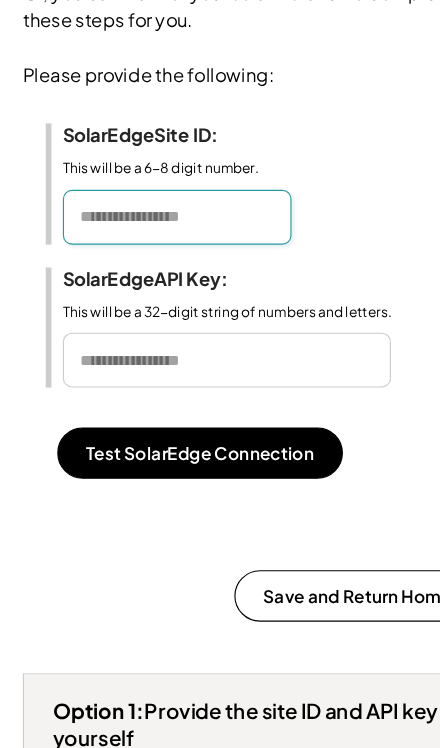 click at bounding box center [155, 190] 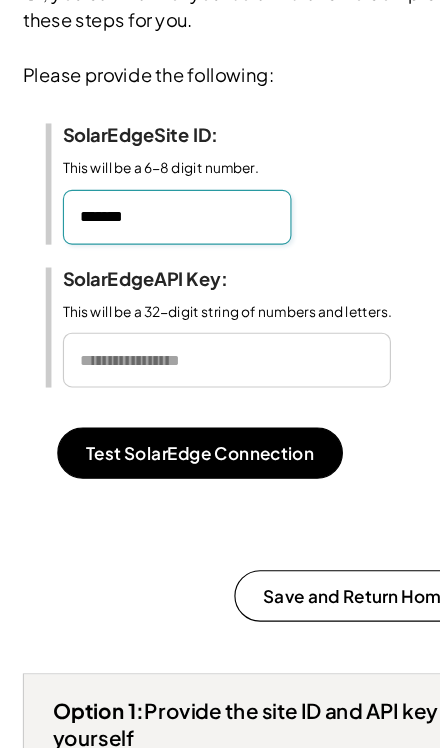 type on "*******" 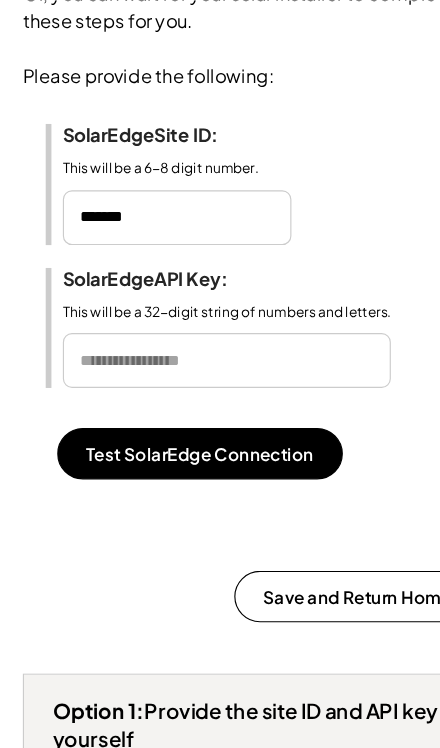 click at bounding box center [198, 315] 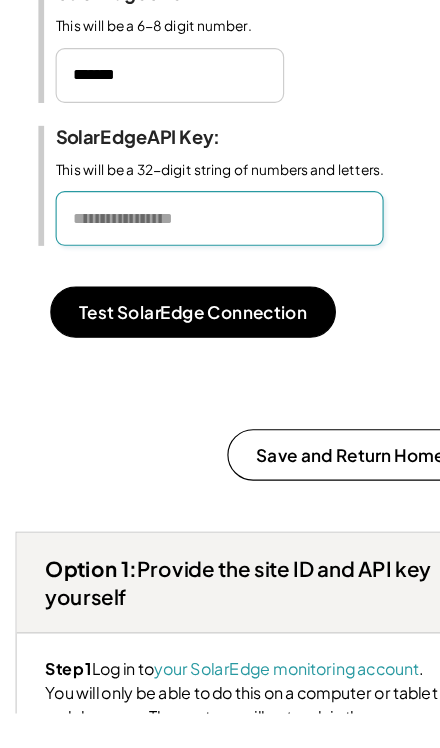 click at bounding box center [198, 315] 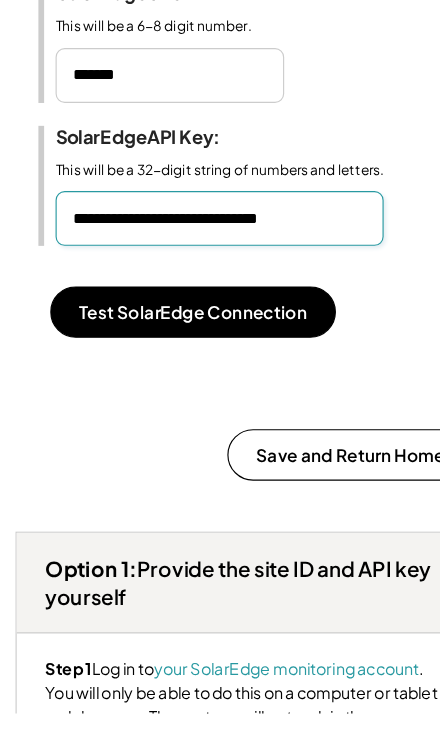 click on "Test SolarEdge Connection" at bounding box center [175, 396] 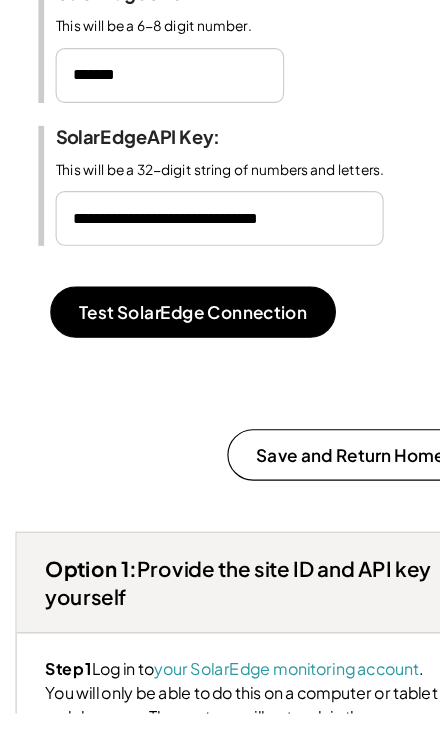 scroll, scrollTop: 678, scrollLeft: 0, axis: vertical 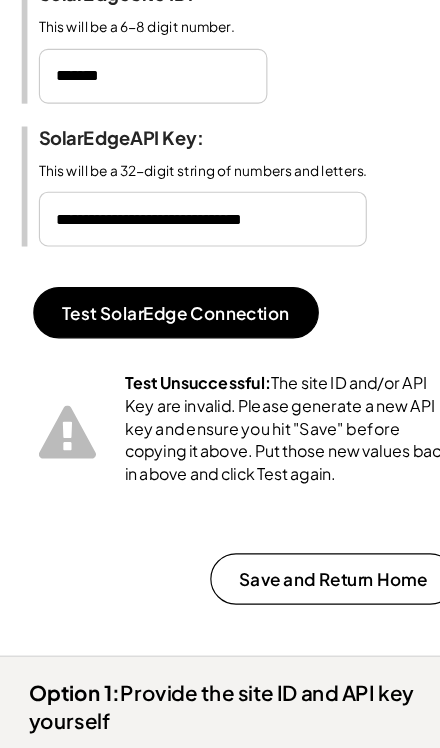 click at bounding box center [155, 160] 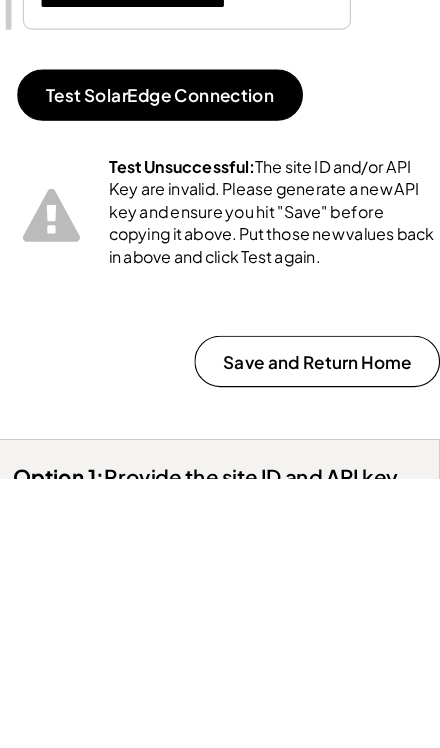 scroll, scrollTop: 634, scrollLeft: 0, axis: vertical 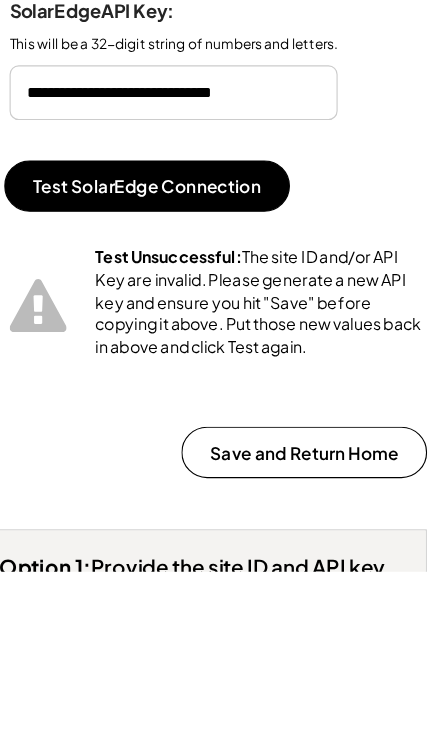 click on "Test SolarEdge Connection" at bounding box center [175, 410] 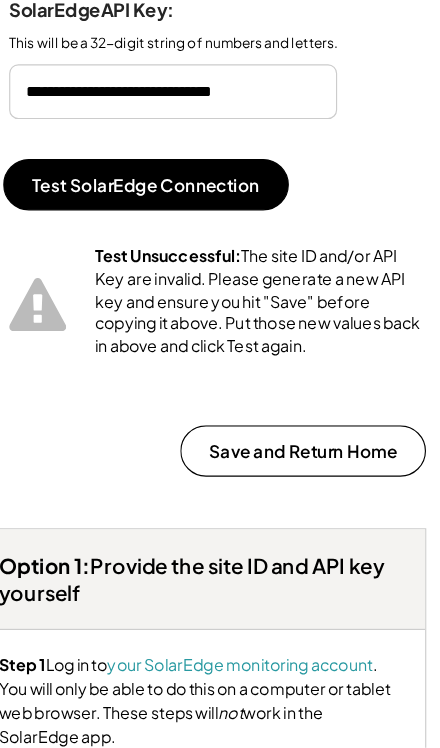click on "Save and Return Home" at bounding box center (312, 488) 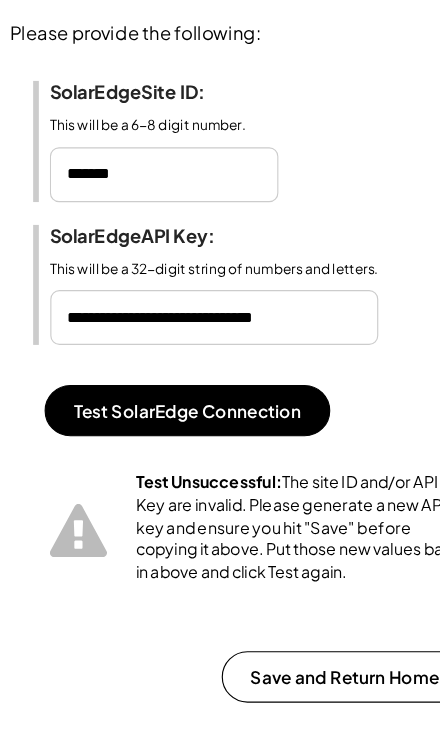 scroll, scrollTop: 657, scrollLeft: 0, axis: vertical 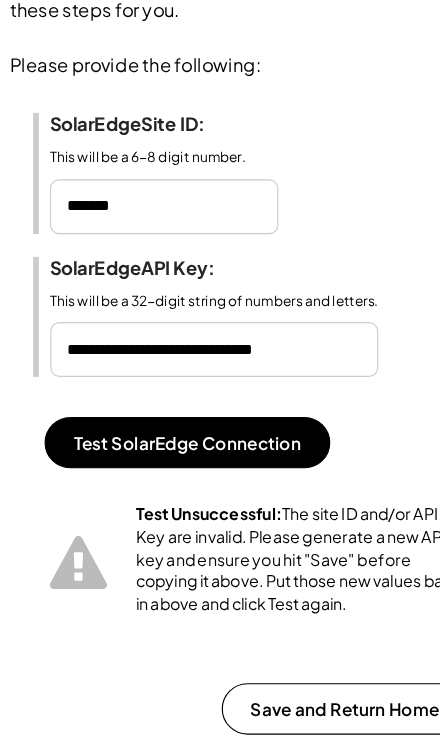 click at bounding box center (155, 181) 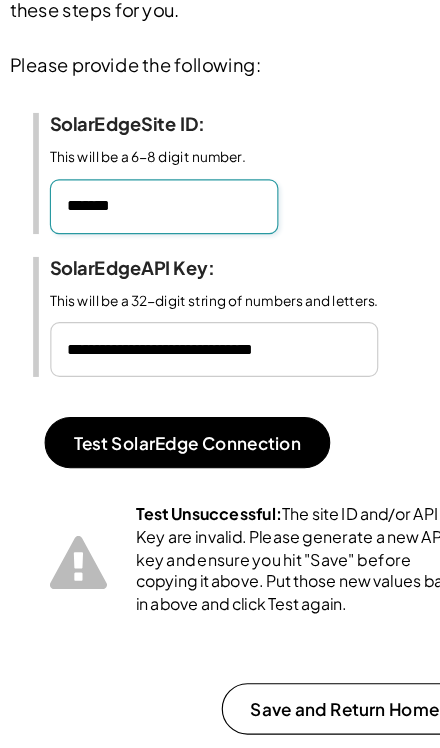 scroll, scrollTop: 648, scrollLeft: 0, axis: vertical 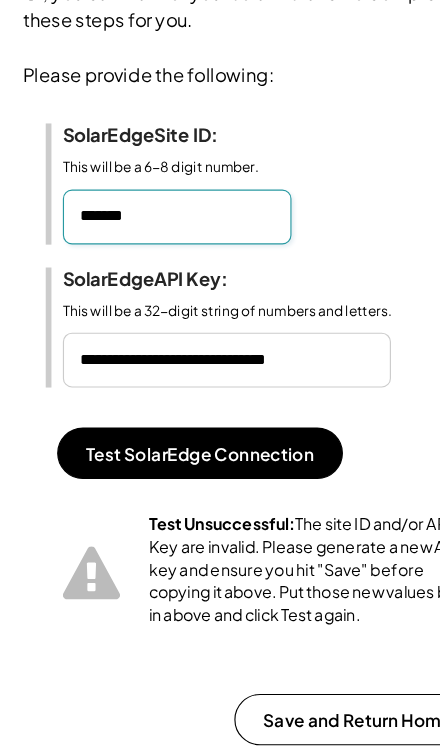 click at bounding box center [155, 190] 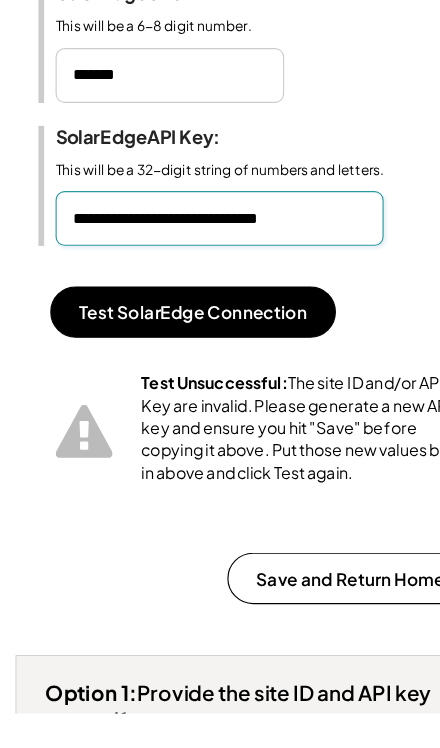 click at bounding box center [198, 315] 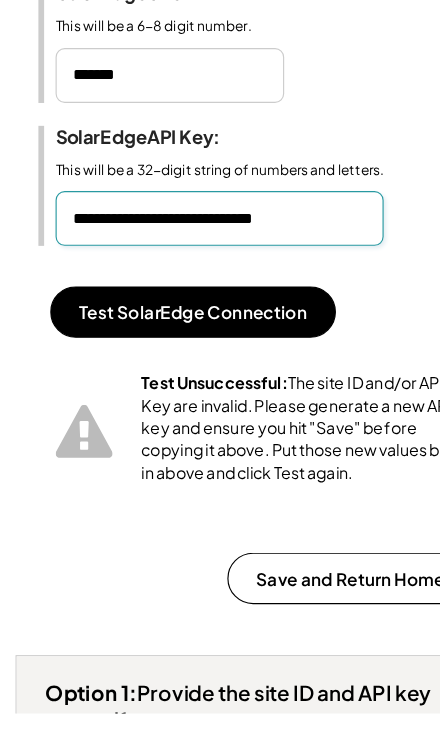 type on "**********" 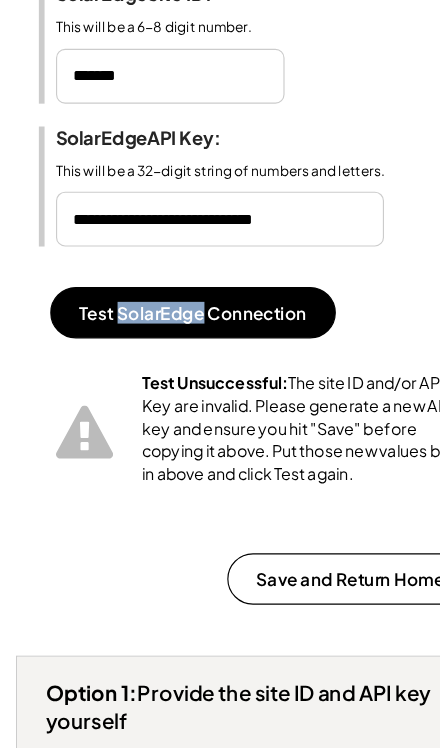 click on "Test SolarEdge Connection" at bounding box center [175, 366] 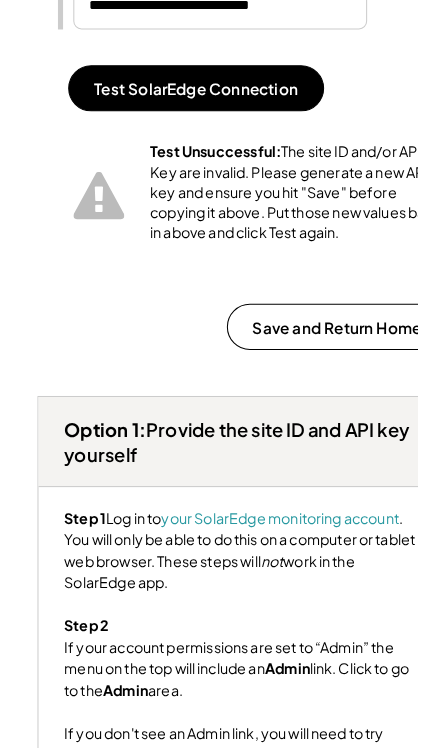 scroll, scrollTop: 854, scrollLeft: 0, axis: vertical 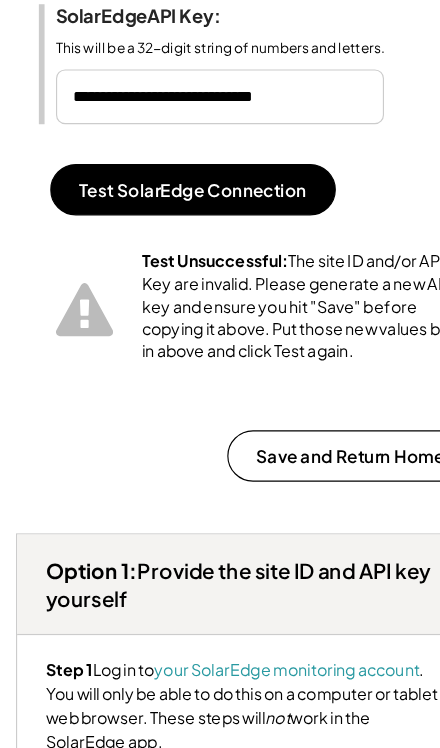click on "Save and Return Home" at bounding box center (312, 423) 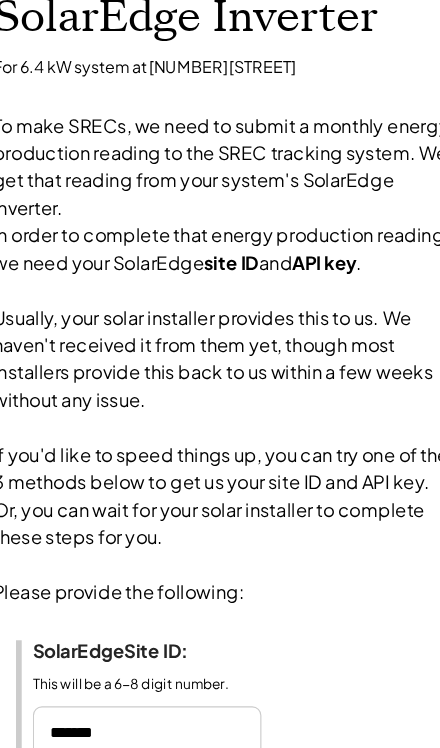 scroll, scrollTop: 0, scrollLeft: 0, axis: both 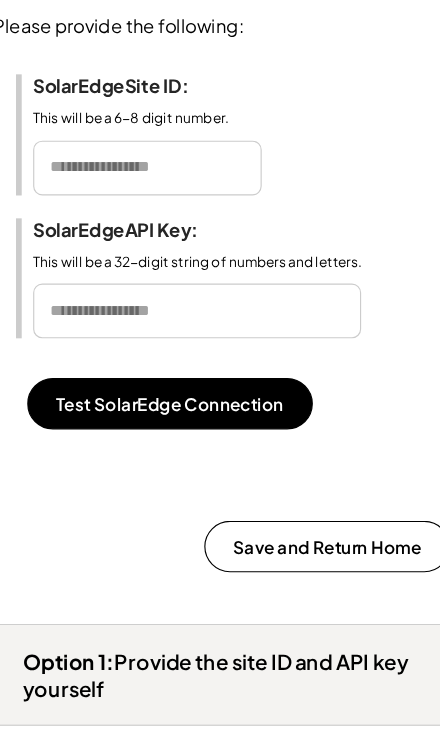 click at bounding box center (198, 272) 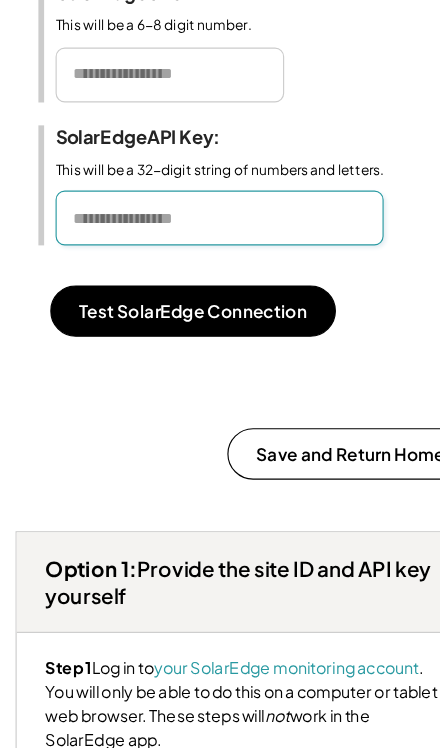 click at bounding box center [198, 272] 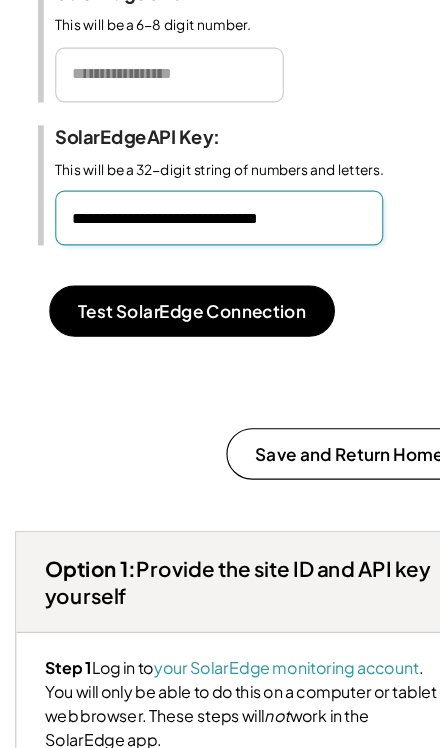 click at bounding box center [198, 272] 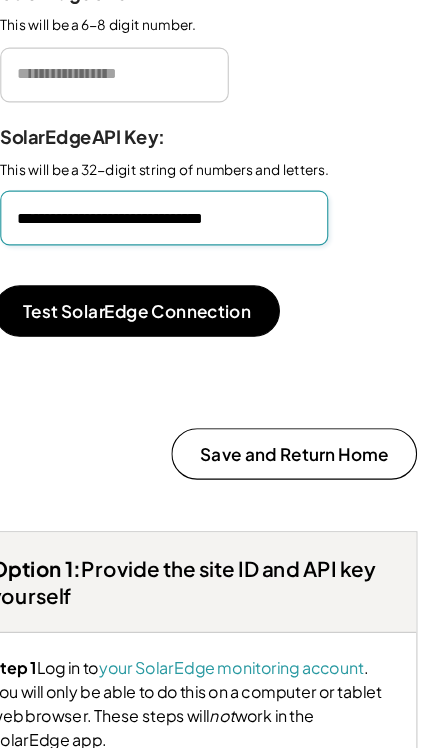 click at bounding box center [198, 272] 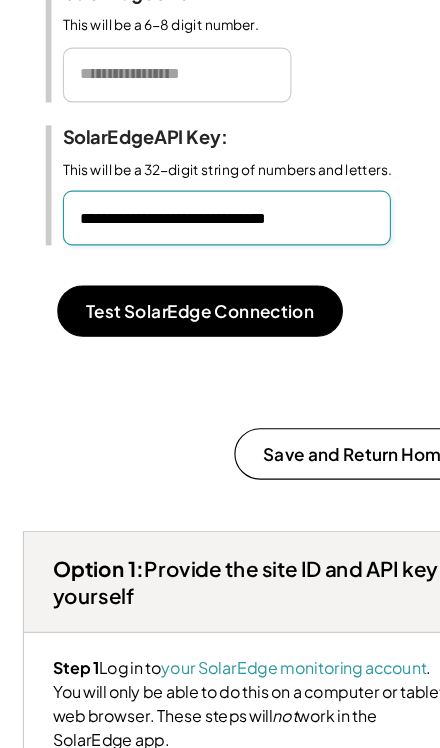 type on "**********" 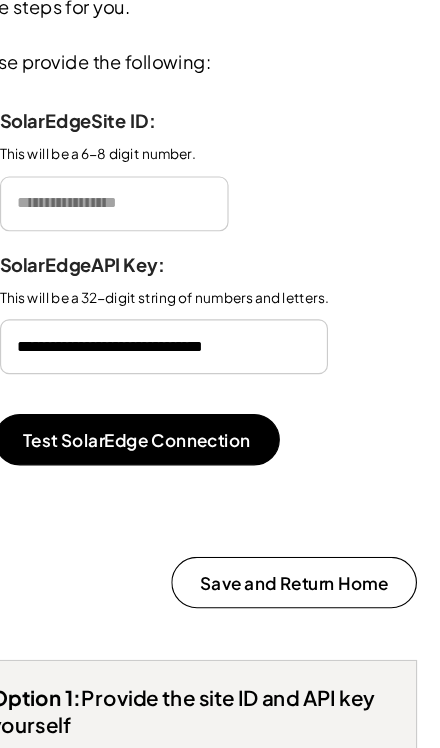 scroll, scrollTop: 659, scrollLeft: 0, axis: vertical 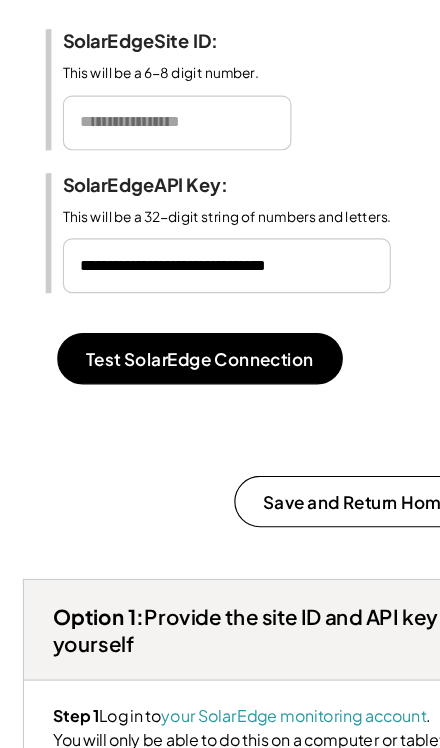 click at bounding box center [155, 179] 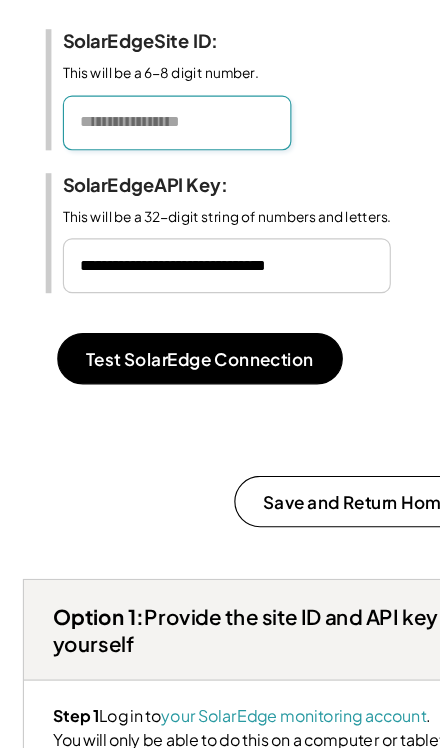 scroll, scrollTop: 648, scrollLeft: 0, axis: vertical 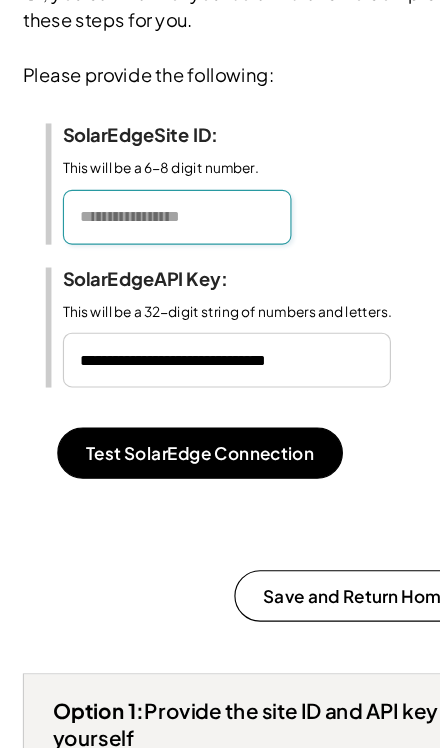 click at bounding box center (155, 190) 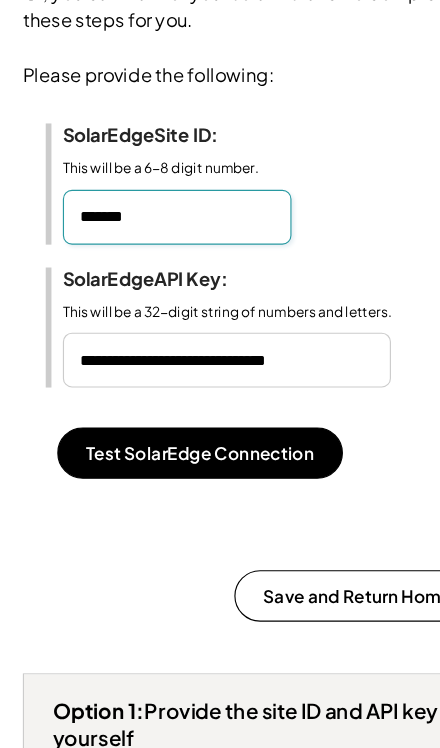 click at bounding box center (155, 190) 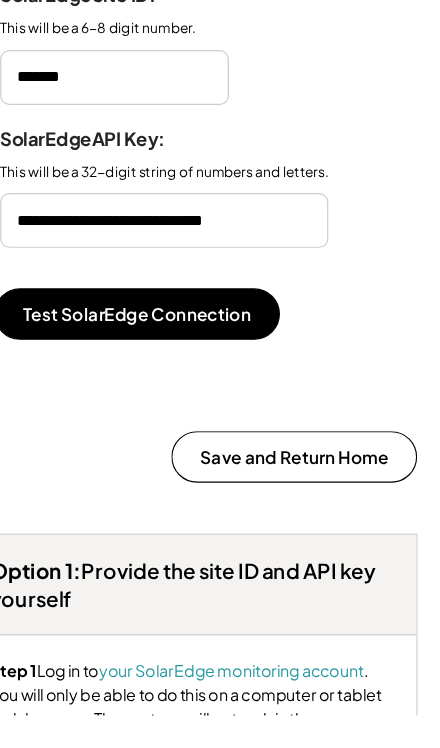 scroll, scrollTop: 676, scrollLeft: 0, axis: vertical 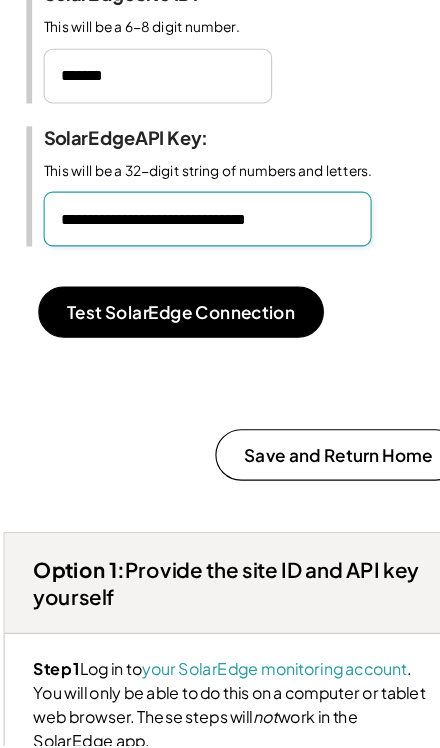 click on "Test SolarEdge Connection" at bounding box center [175, 368] 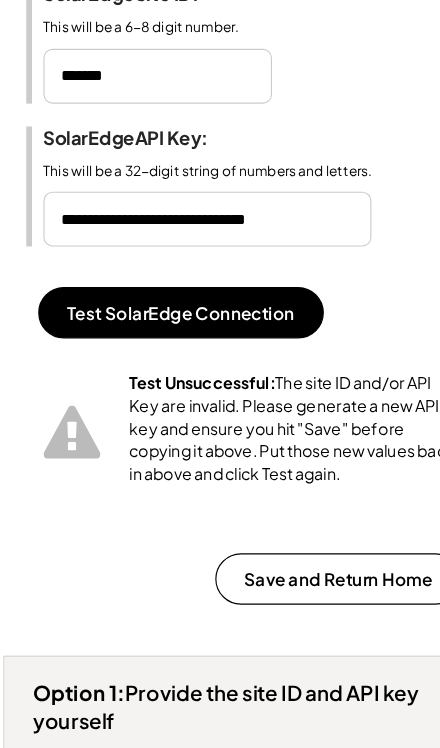 click at bounding box center (198, 285) 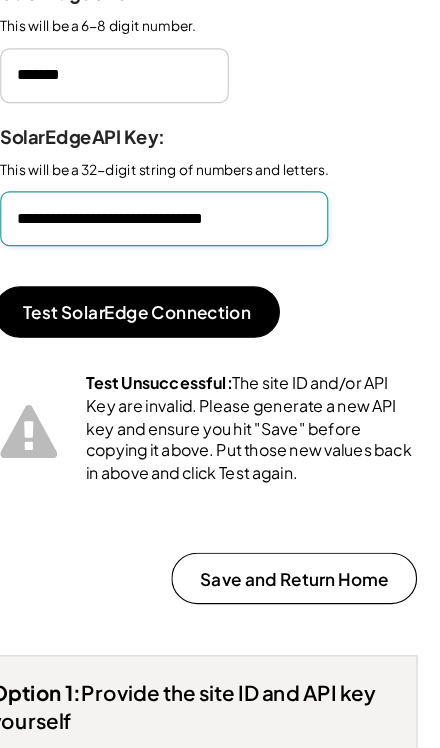 click at bounding box center (198, 285) 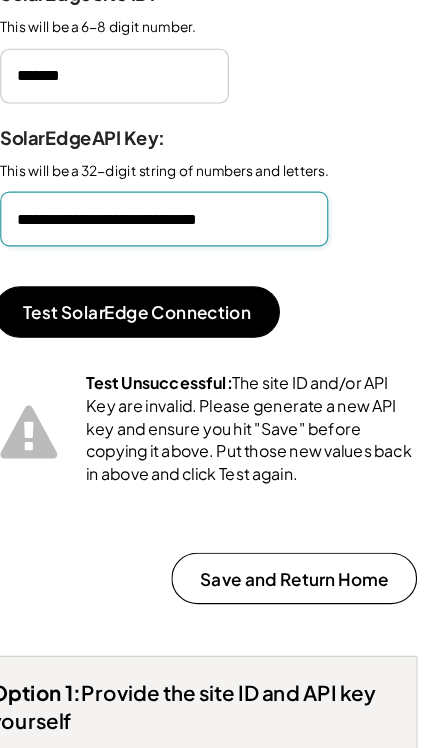 type on "**********" 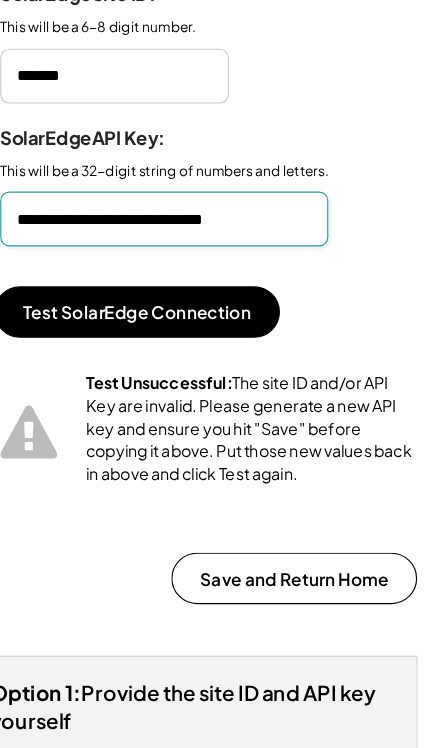 click on "Test SolarEdge Connection" at bounding box center (175, 366) 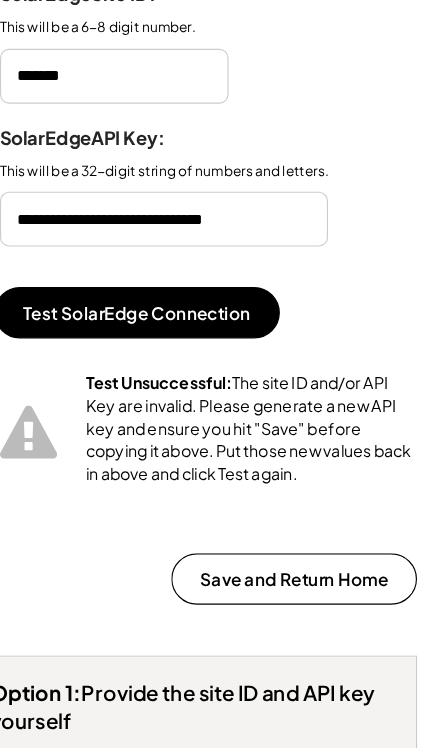 click at bounding box center [155, 160] 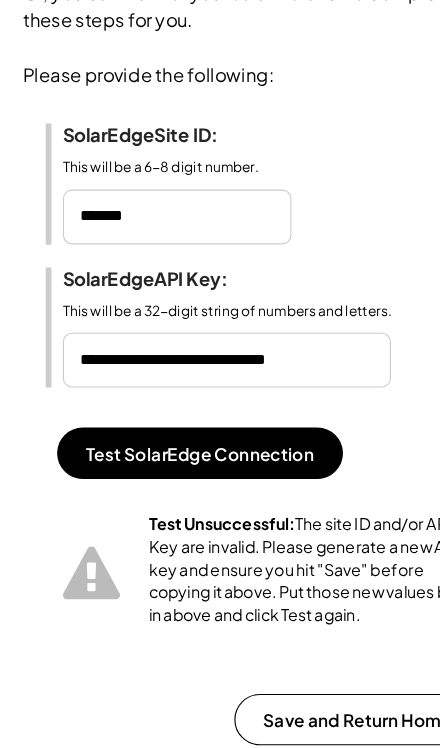 scroll, scrollTop: 648, scrollLeft: 0, axis: vertical 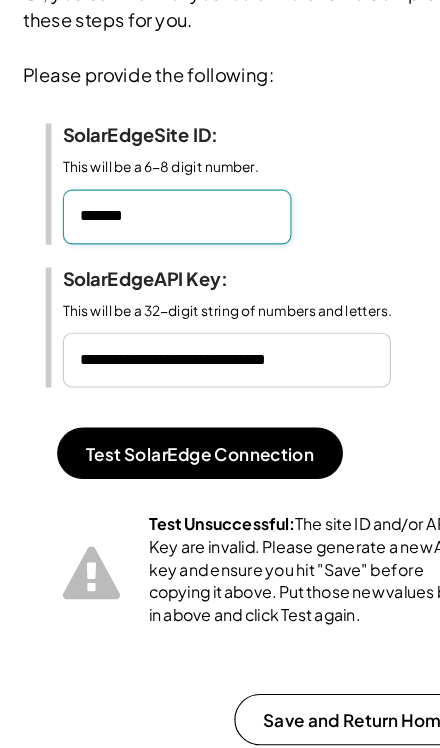 click at bounding box center (198, 315) 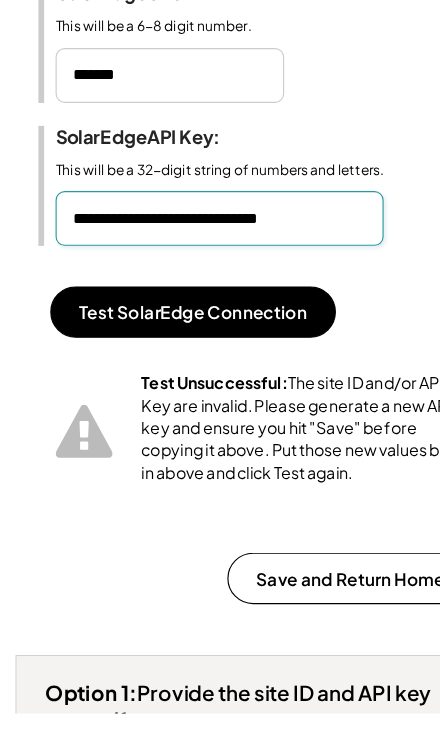 click at bounding box center [198, 315] 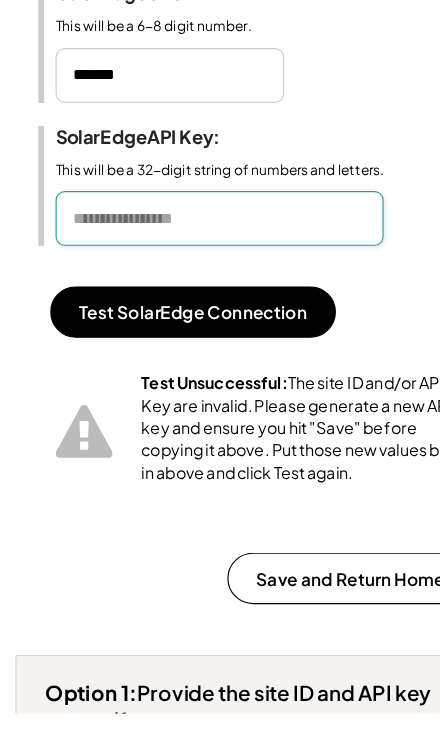 click at bounding box center (198, 315) 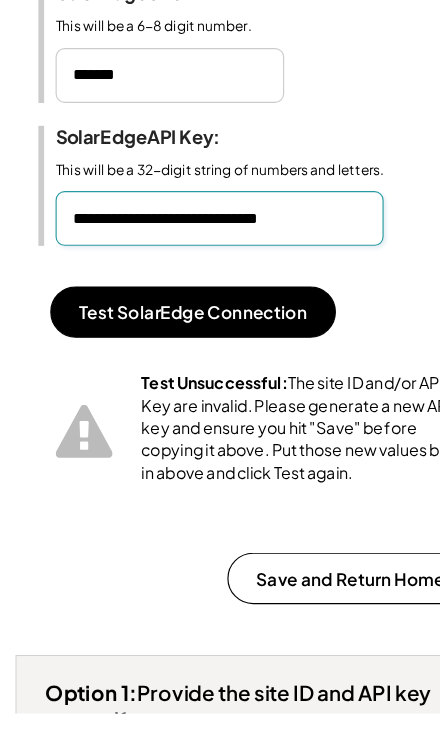 click on "Test SolarEdge Connection" at bounding box center [175, 396] 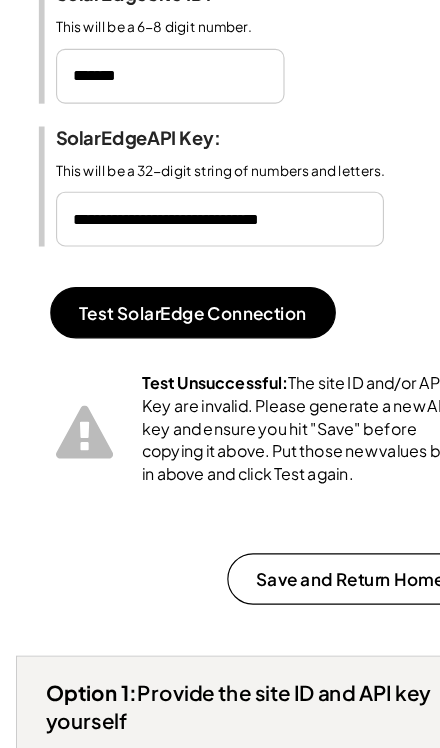 click at bounding box center (155, 160) 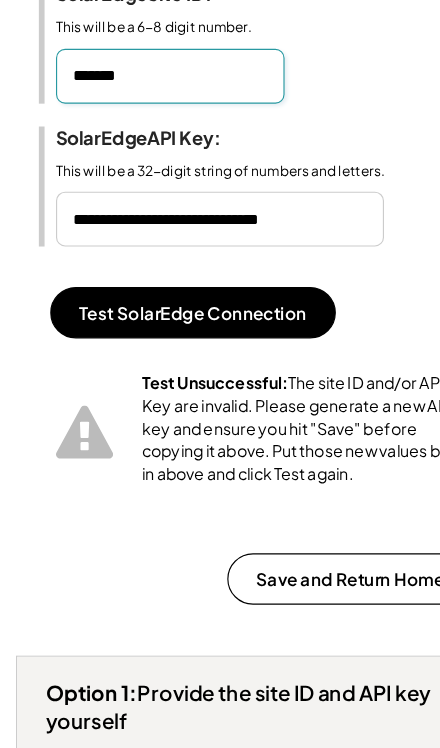scroll, scrollTop: 648, scrollLeft: 0, axis: vertical 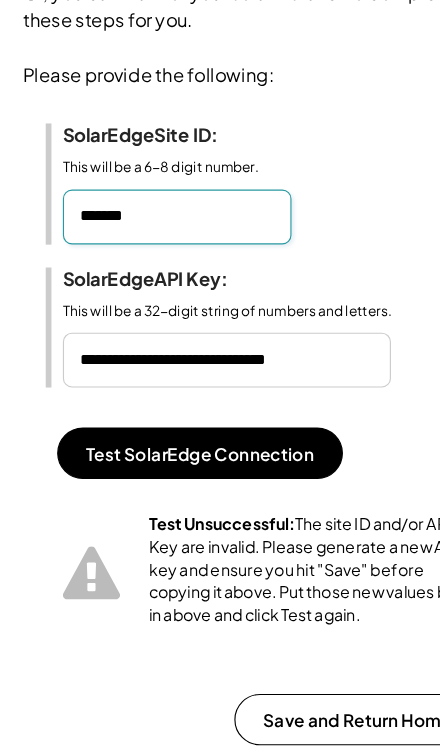 click at bounding box center (198, 315) 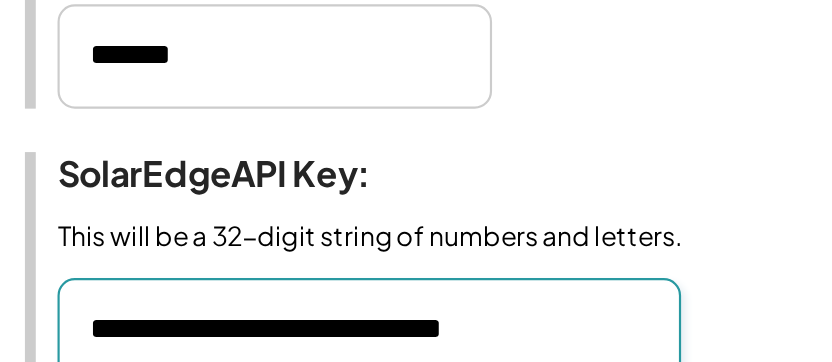 scroll, scrollTop: 596, scrollLeft: 0, axis: vertical 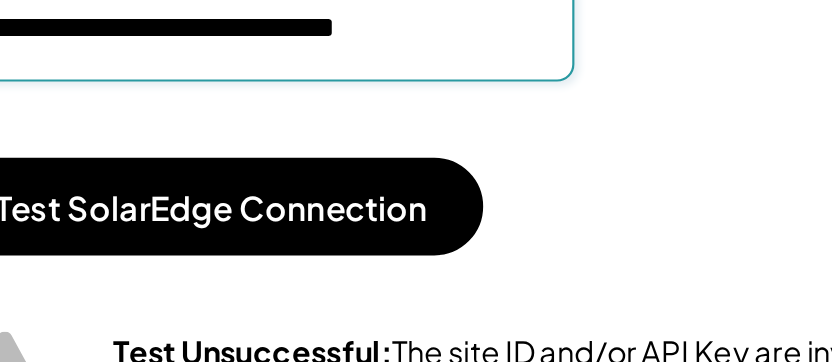 click at bounding box center [198, 153] 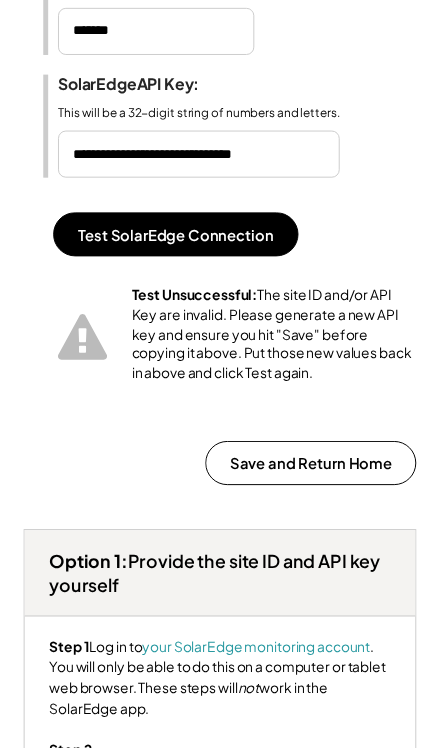 scroll, scrollTop: 791, scrollLeft: 0, axis: vertical 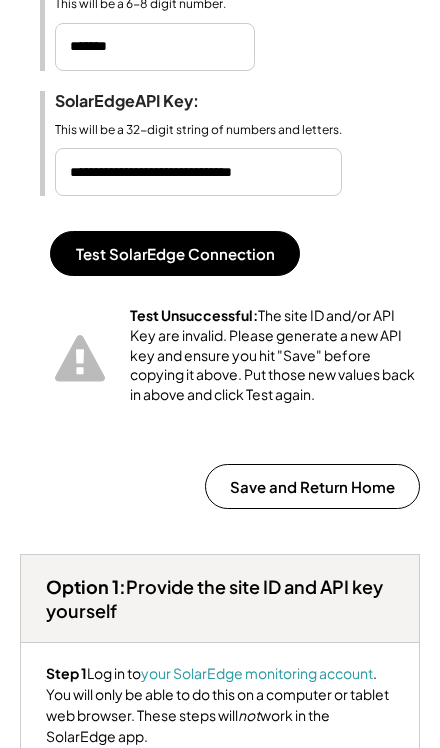 click on "Test SolarEdge Connection" at bounding box center [175, 253] 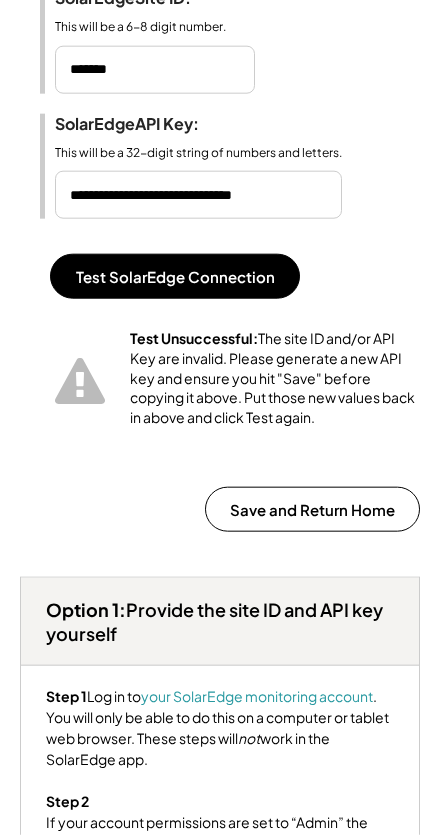 scroll, scrollTop: 770, scrollLeft: 0, axis: vertical 